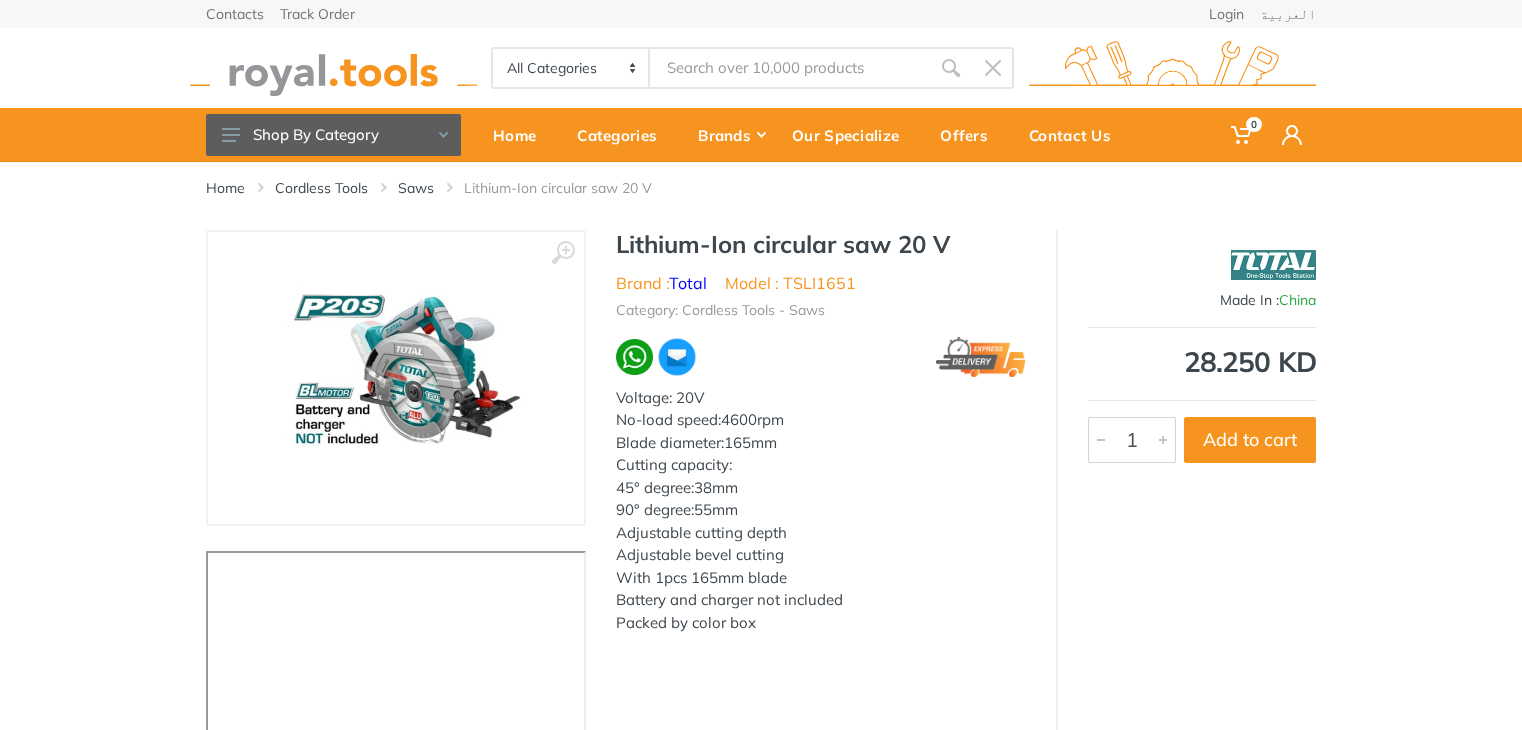 scroll, scrollTop: 0, scrollLeft: 0, axis: both 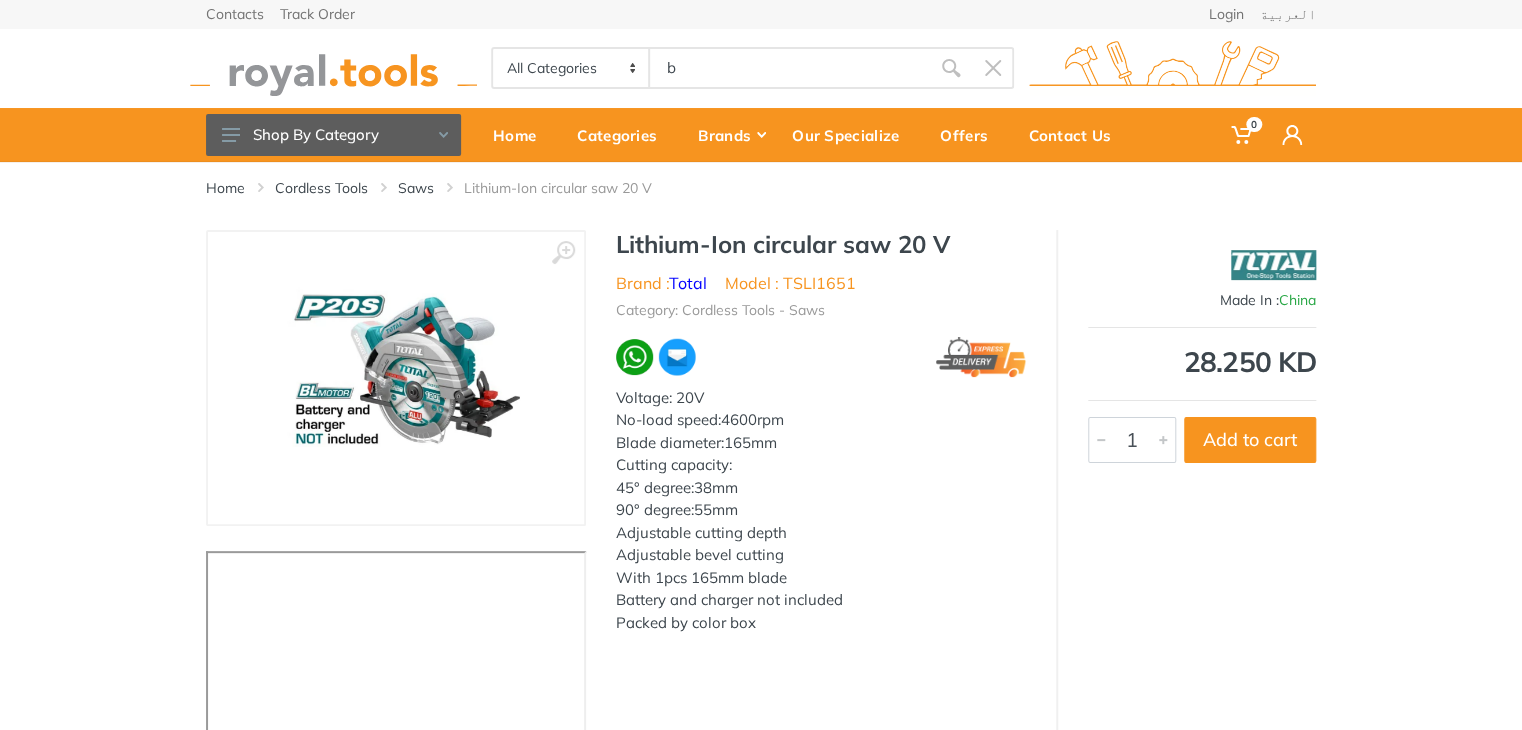 type on "b" 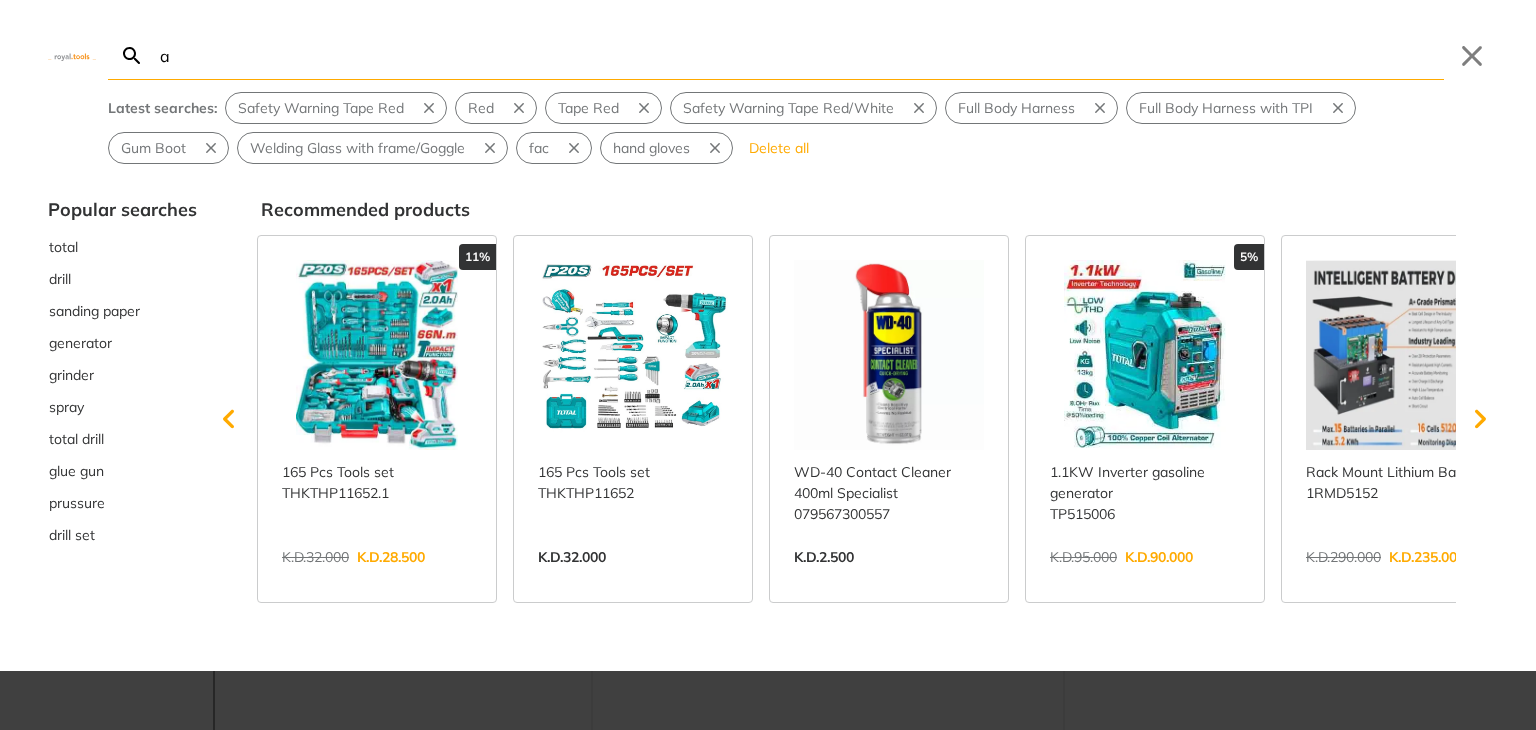scroll, scrollTop: 0, scrollLeft: 0, axis: both 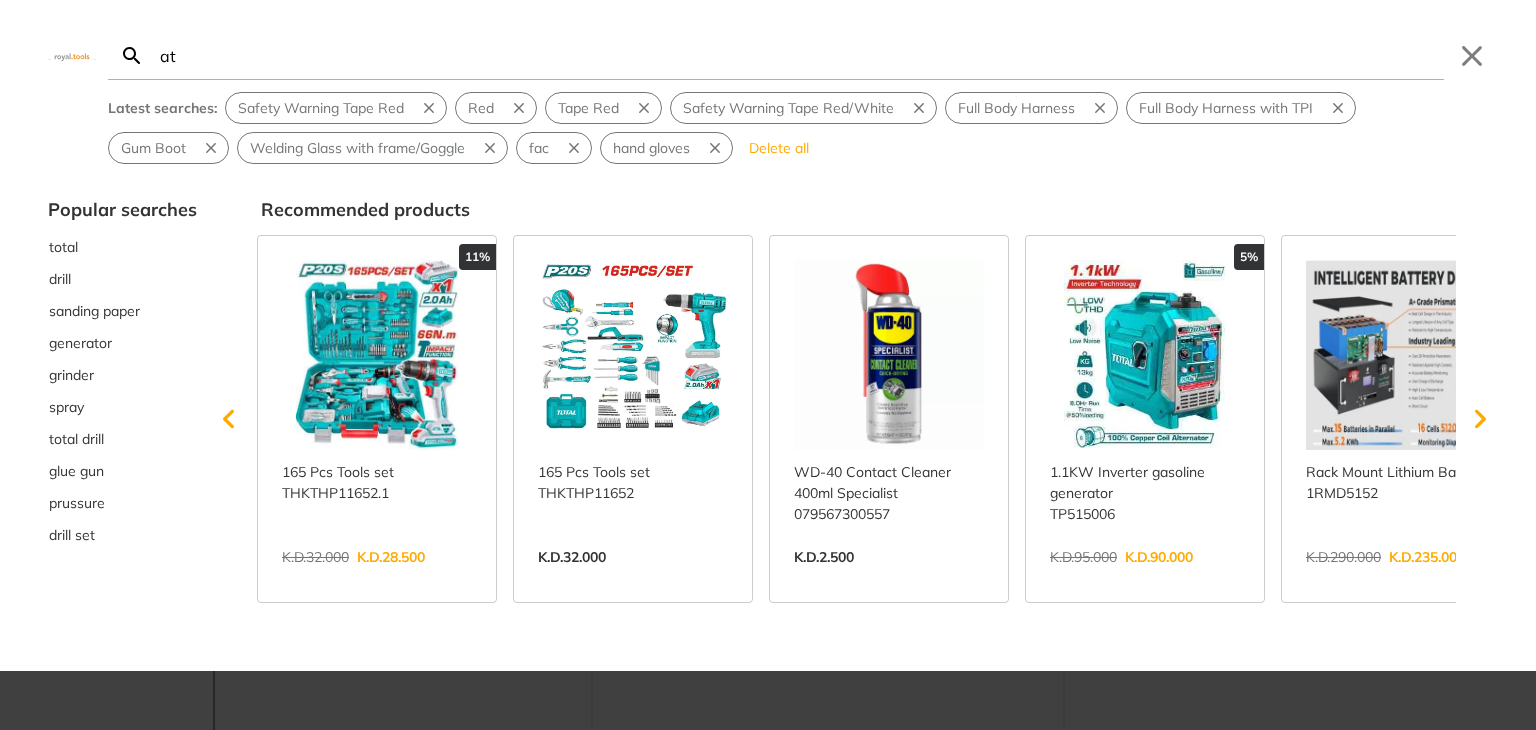 type on "att" 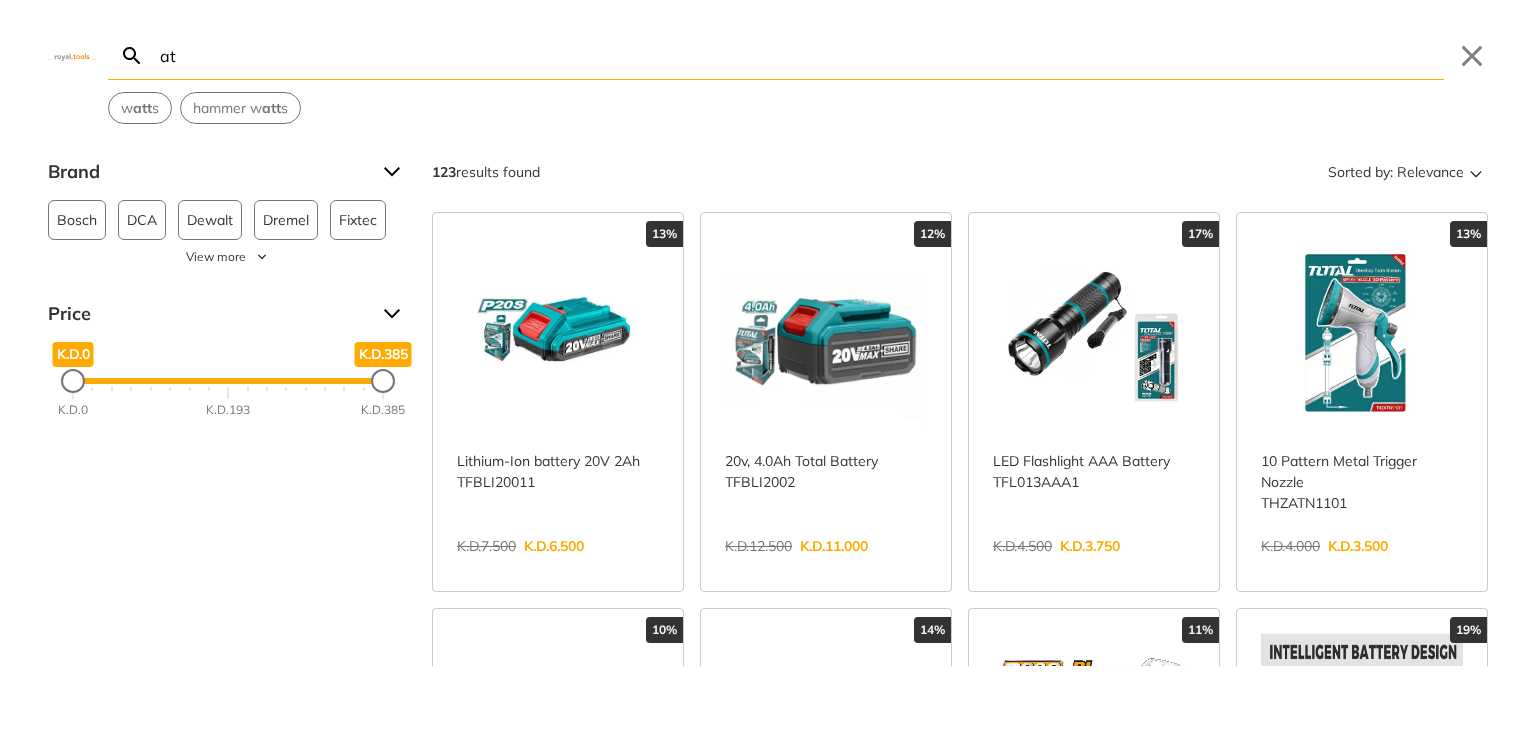 type on "a" 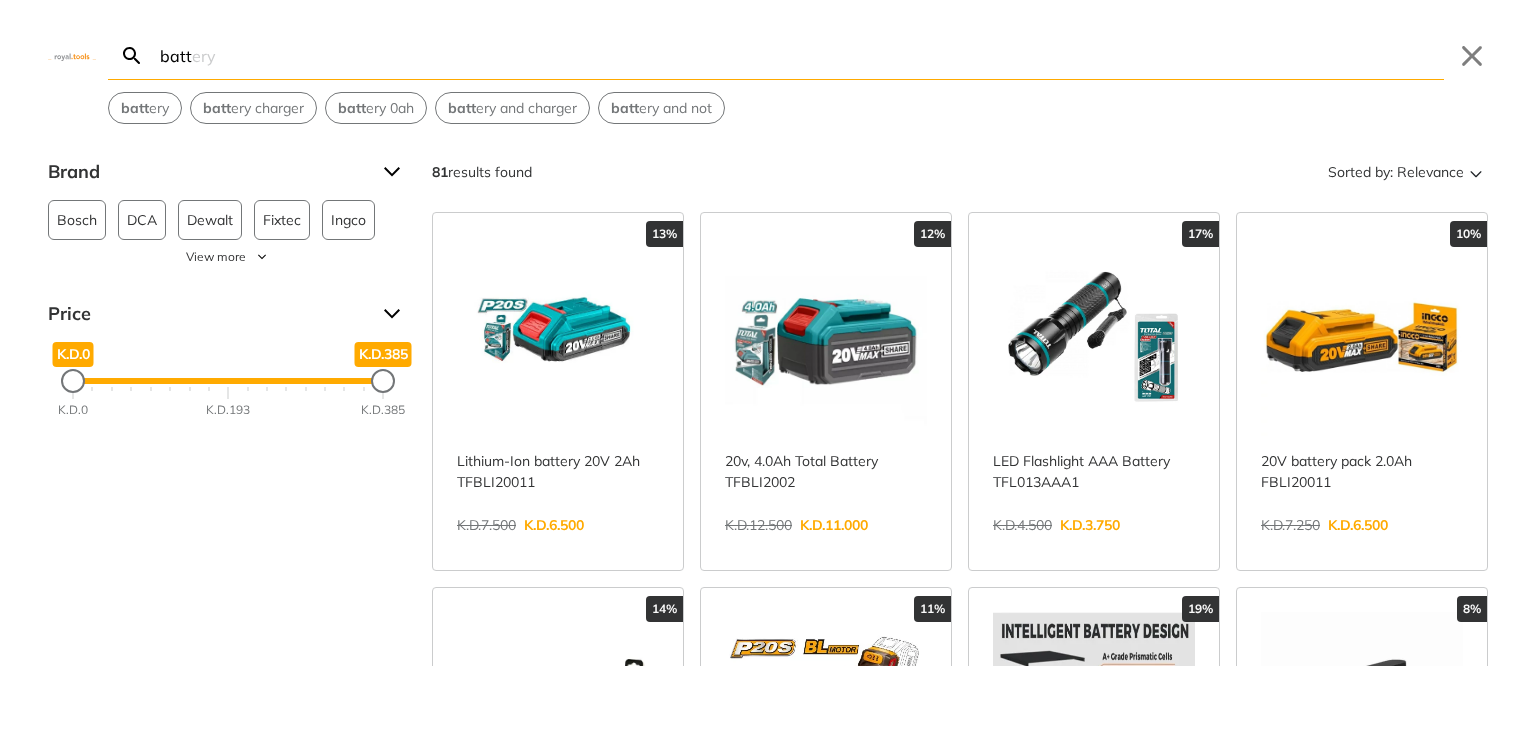 type on "batt" 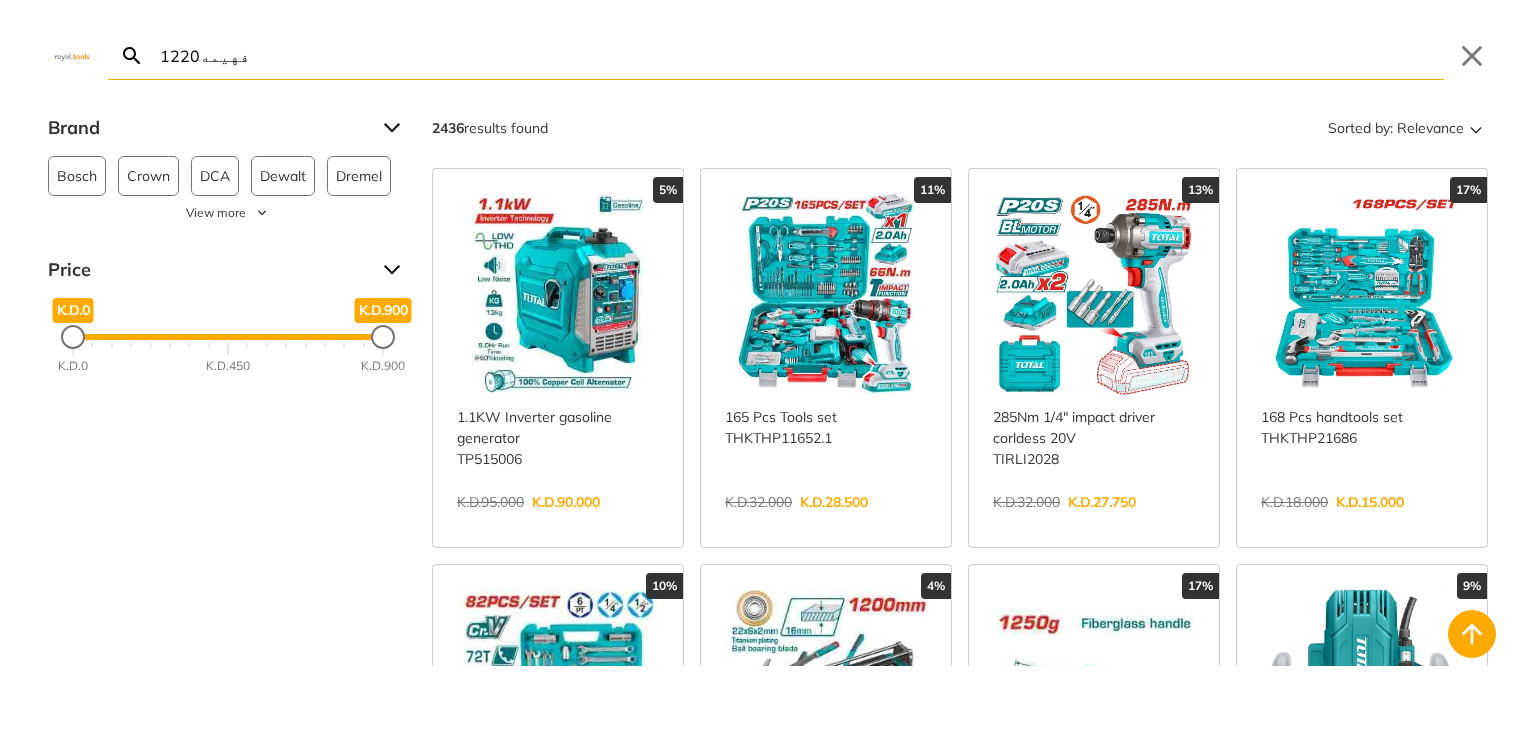 type on "فهيمه12202" 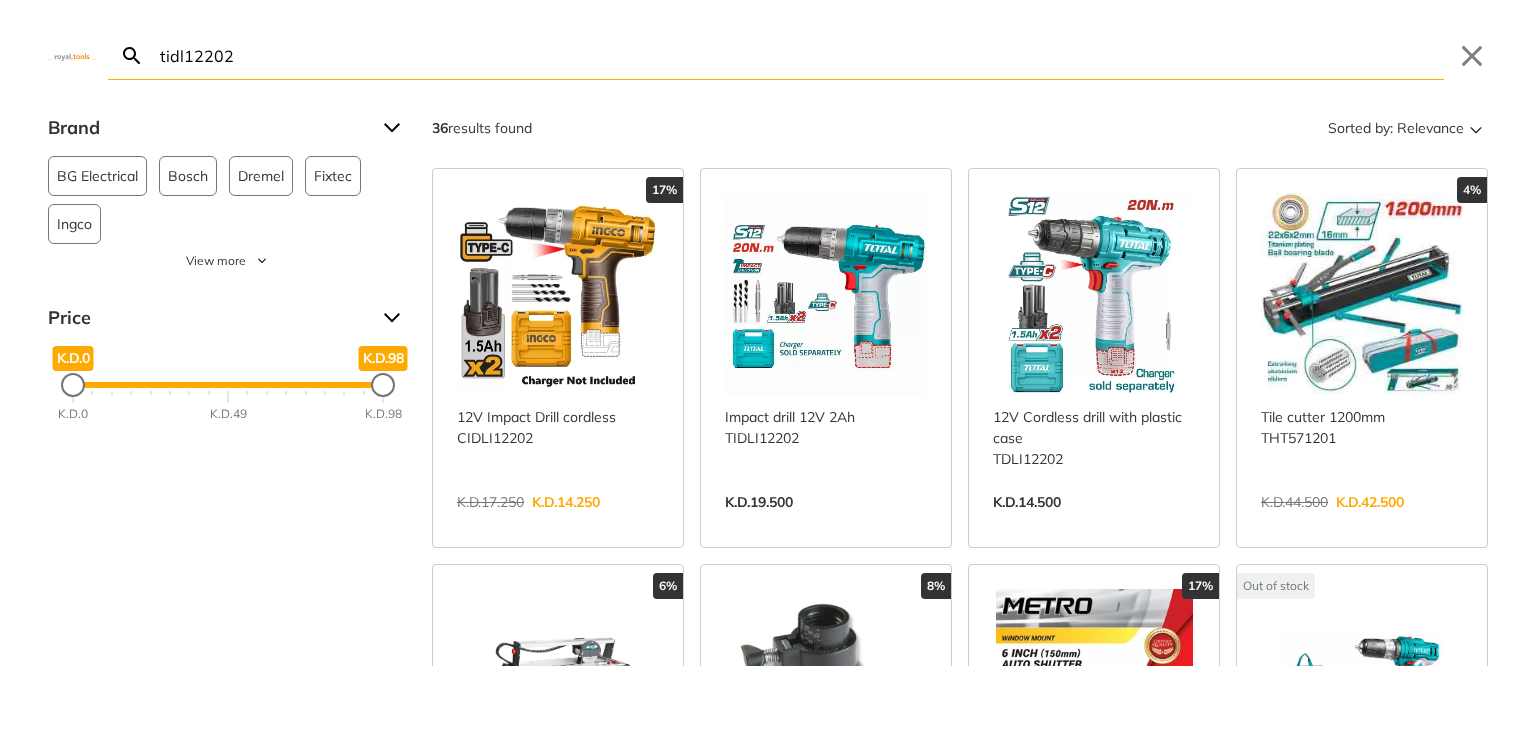 type on "tidl12202" 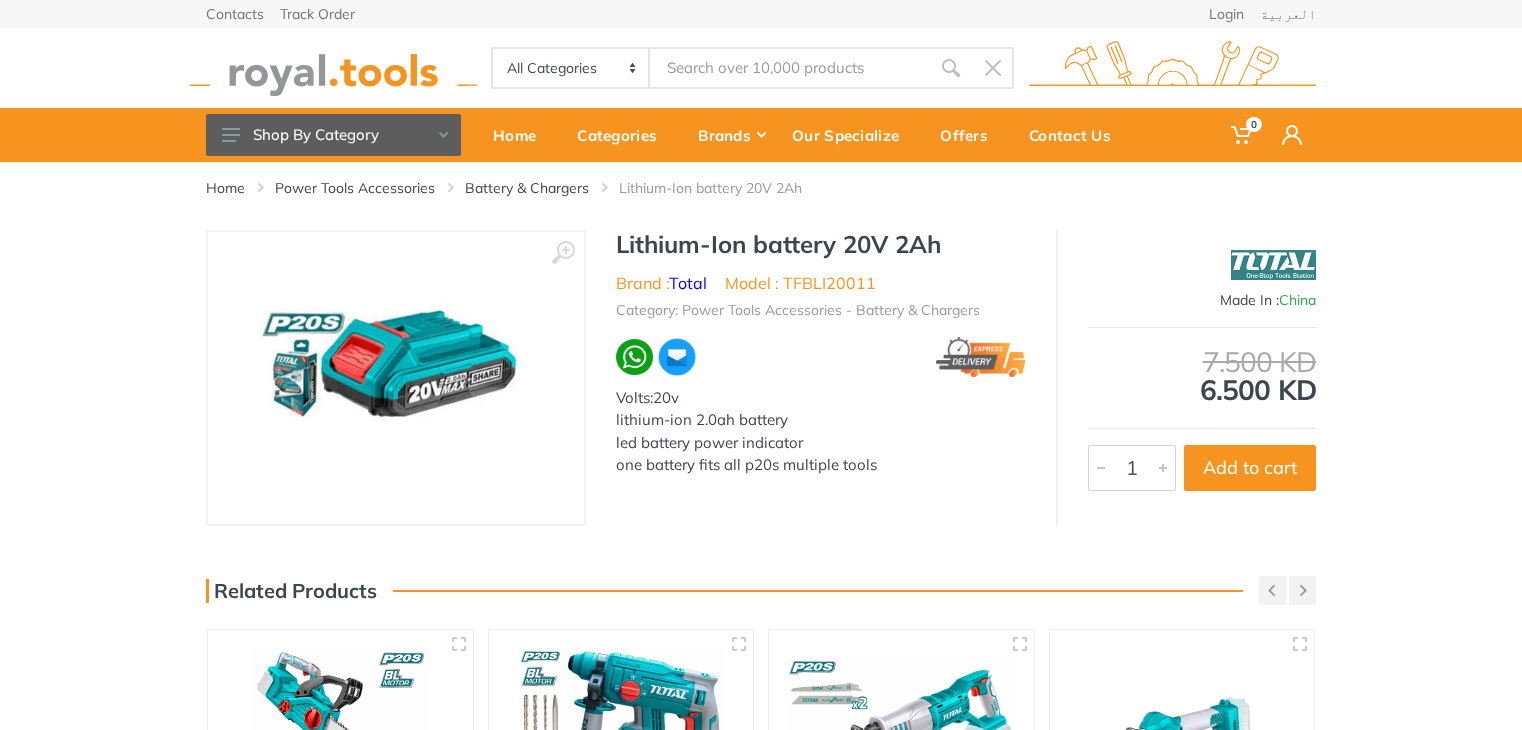 scroll, scrollTop: 0, scrollLeft: 0, axis: both 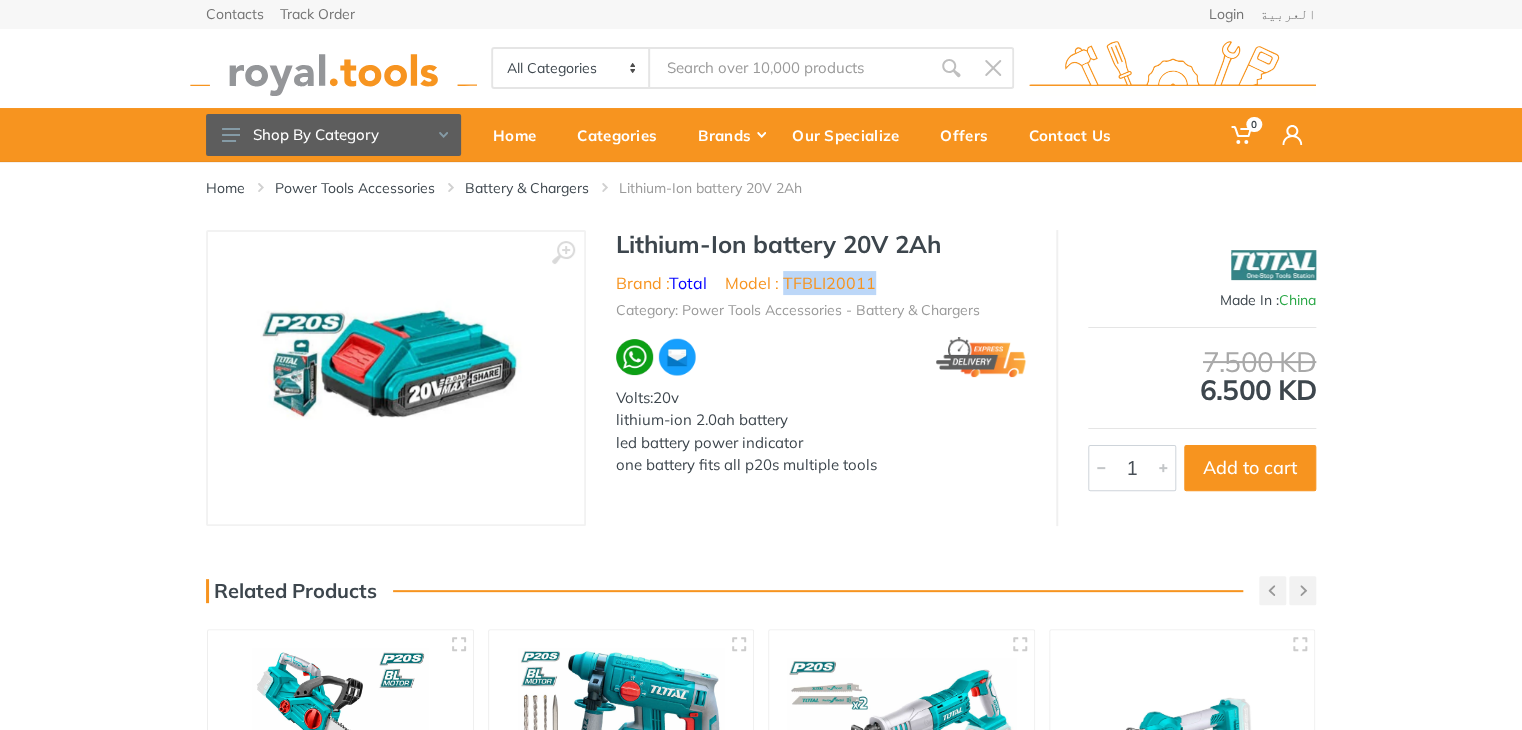 drag, startPoint x: 882, startPoint y: 290, endPoint x: 786, endPoint y: 288, distance: 96.02083 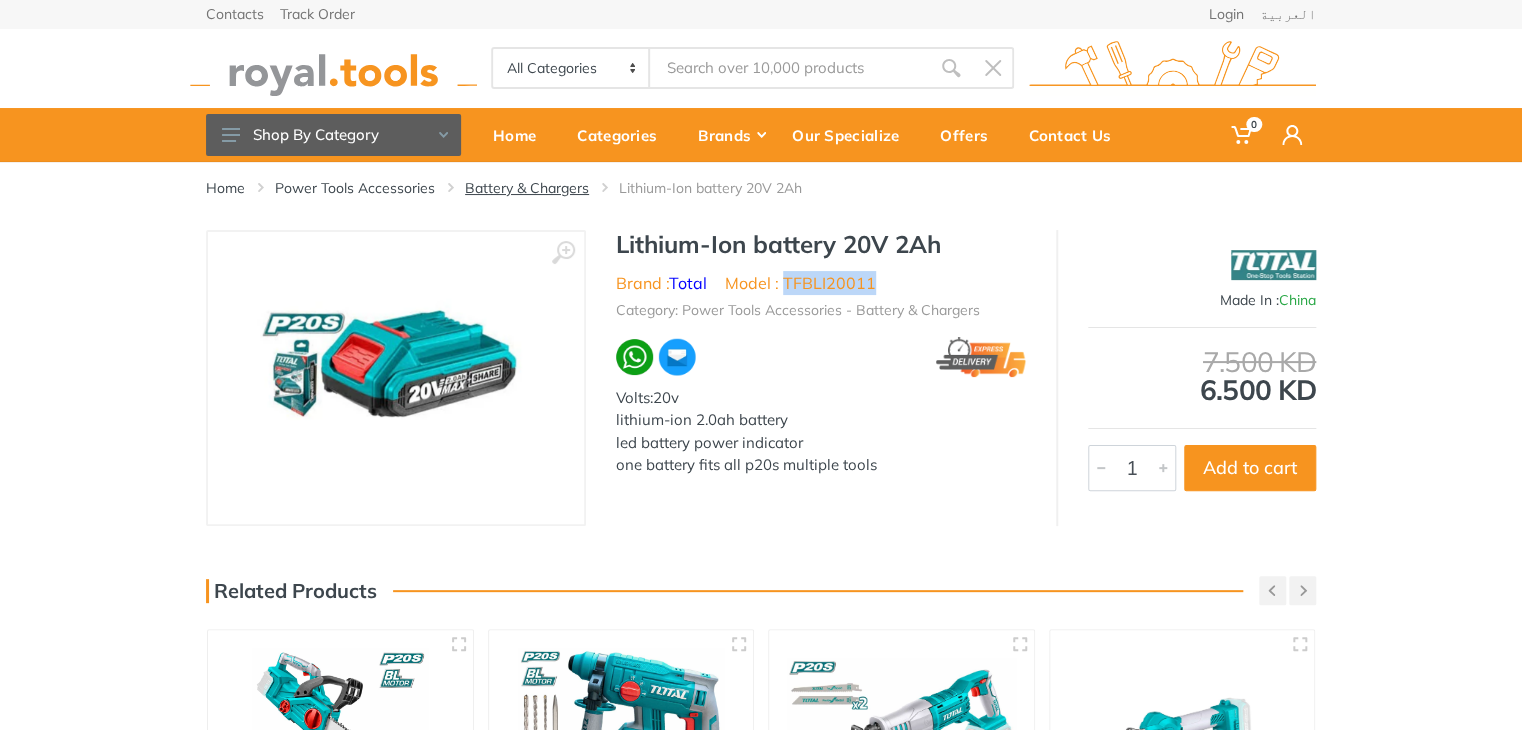 click on "Battery & Chargers" at bounding box center [527, 188] 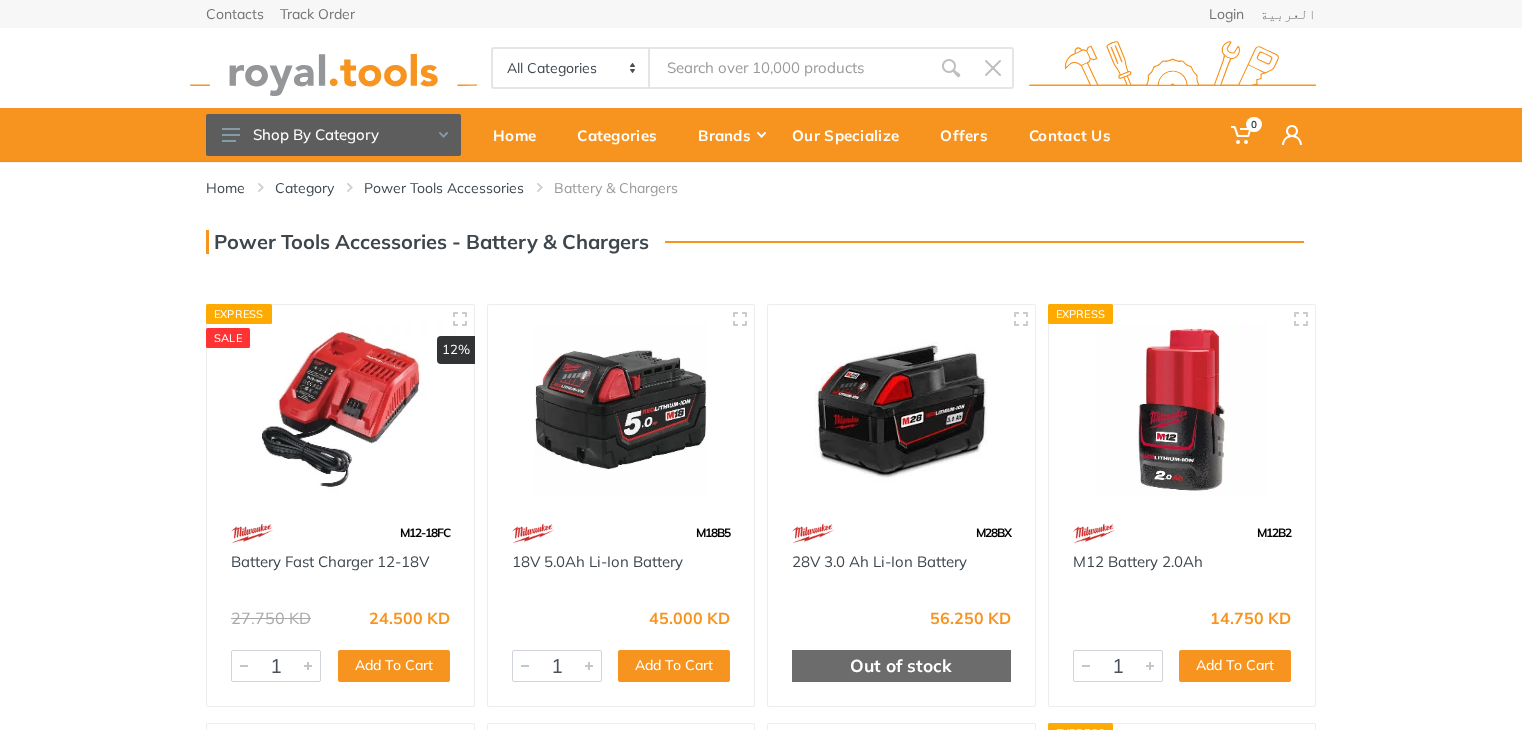 scroll, scrollTop: 54, scrollLeft: 0, axis: vertical 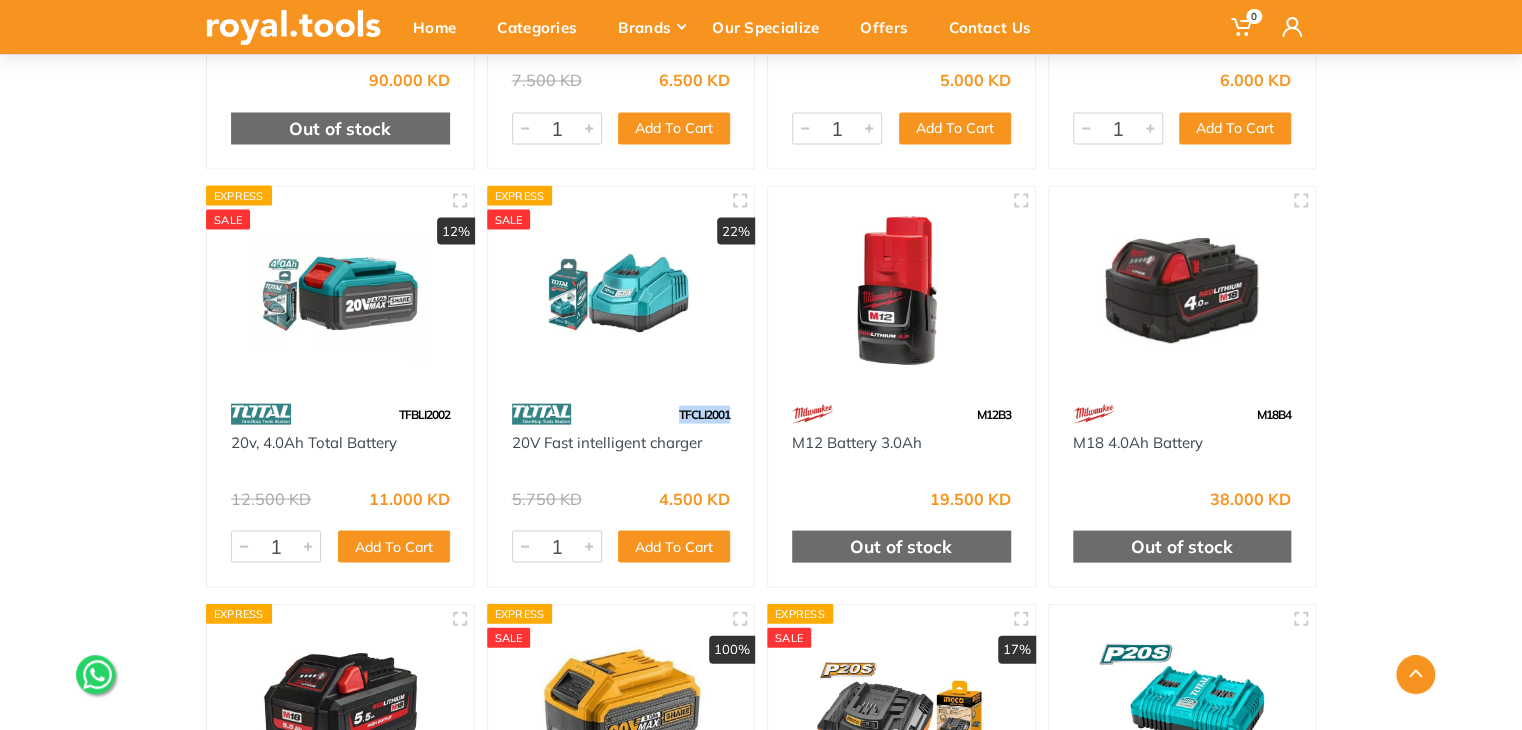 drag, startPoint x: 736, startPoint y: 417, endPoint x: 669, endPoint y: 413, distance: 67.11929 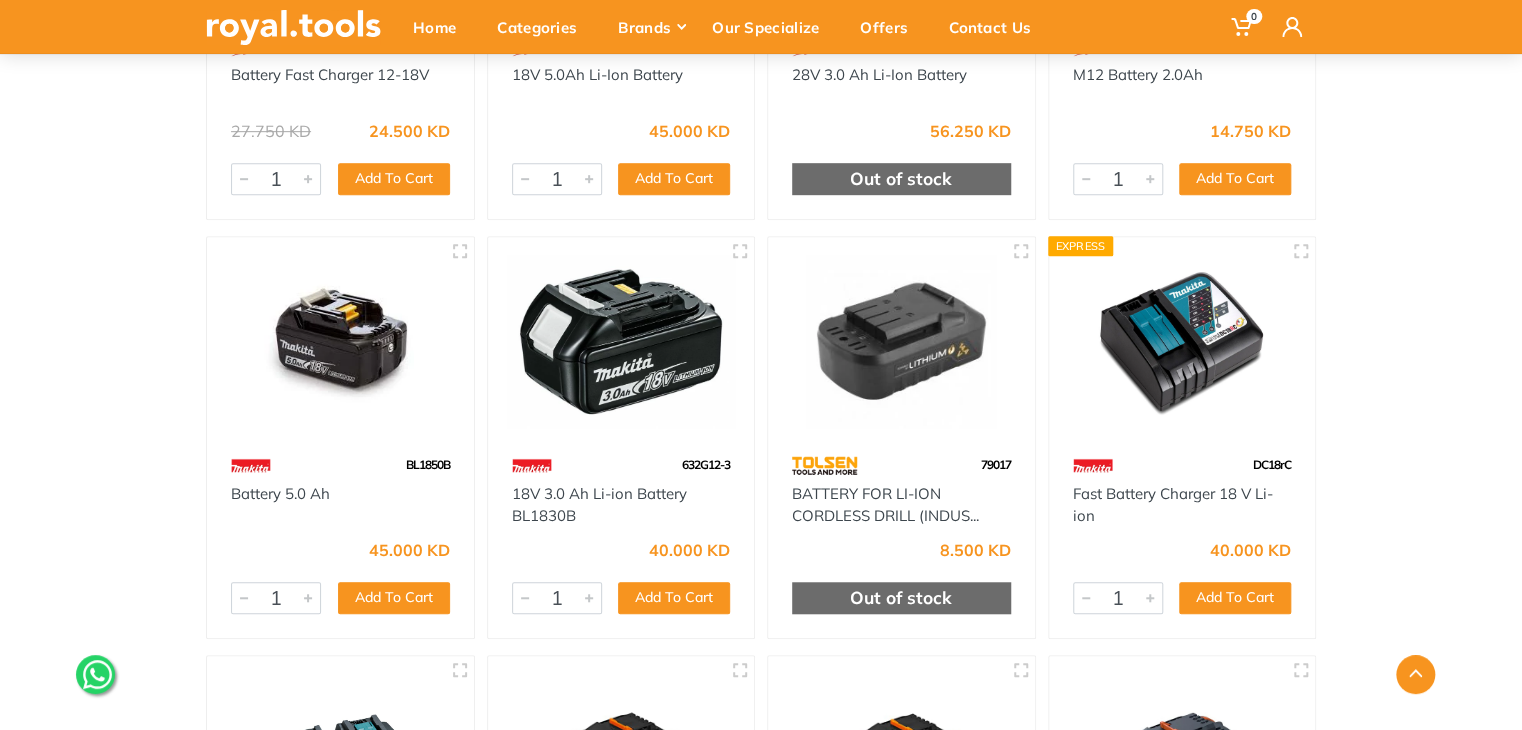 scroll, scrollTop: 481, scrollLeft: 0, axis: vertical 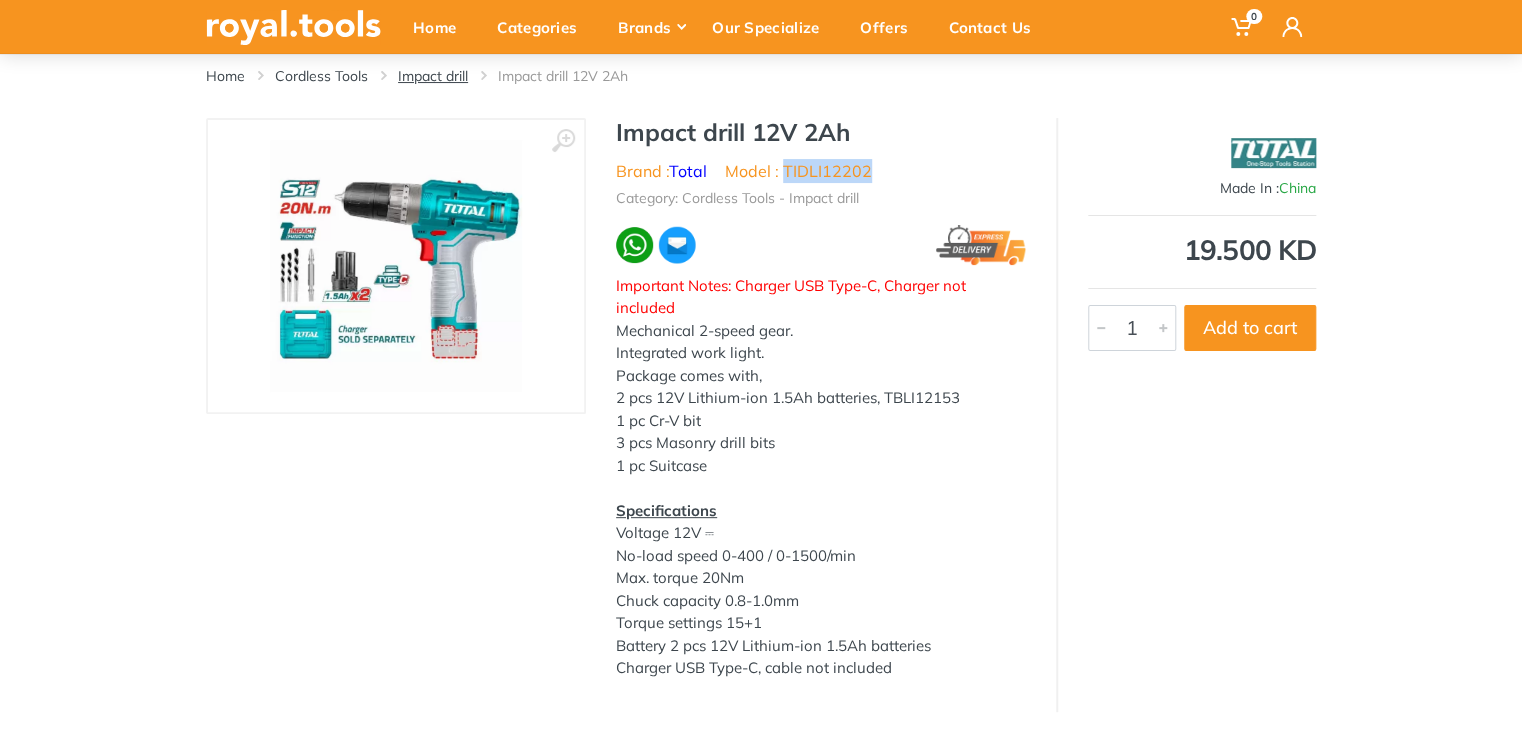 click on "Impact drill" at bounding box center [433, 76] 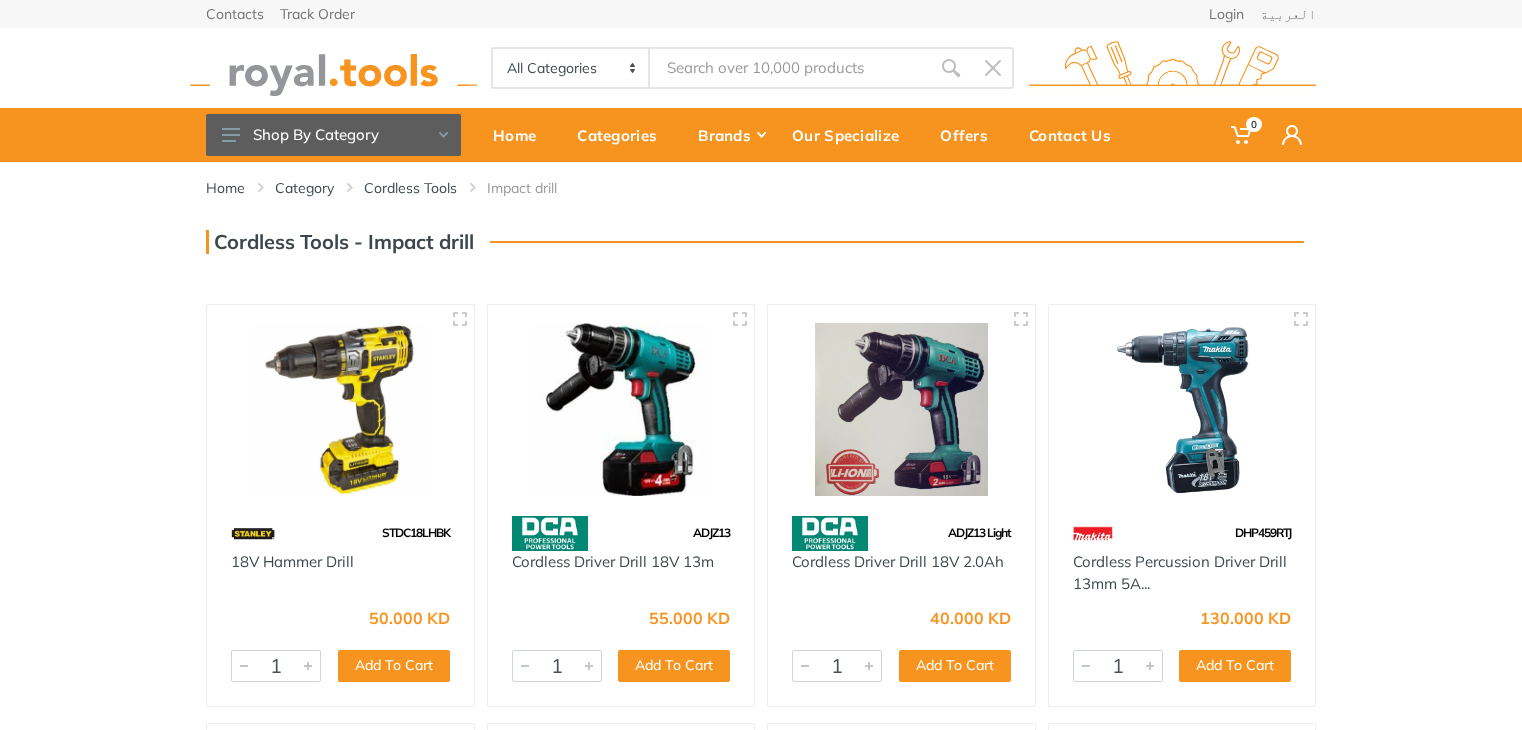 scroll, scrollTop: 0, scrollLeft: 0, axis: both 